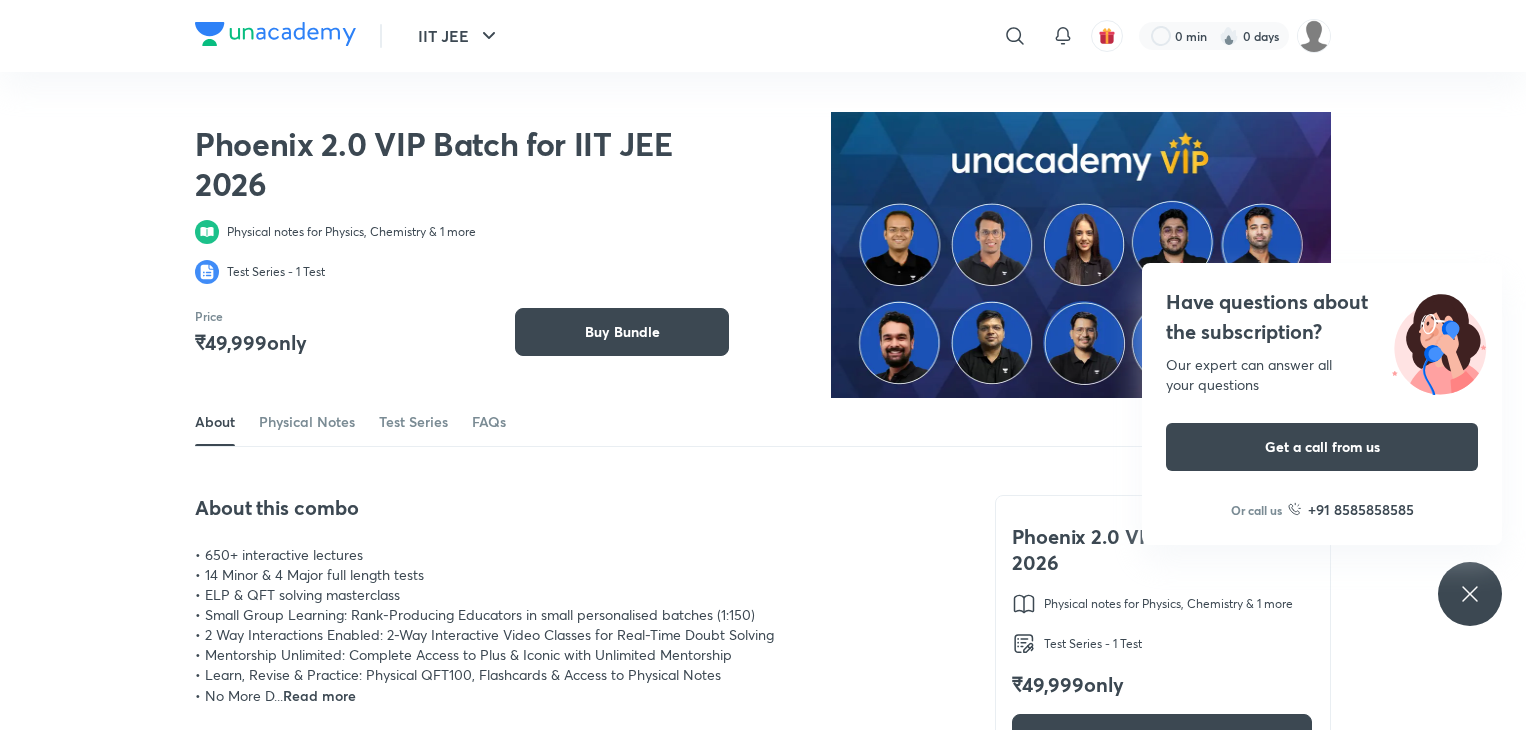 scroll, scrollTop: 352, scrollLeft: 0, axis: vertical 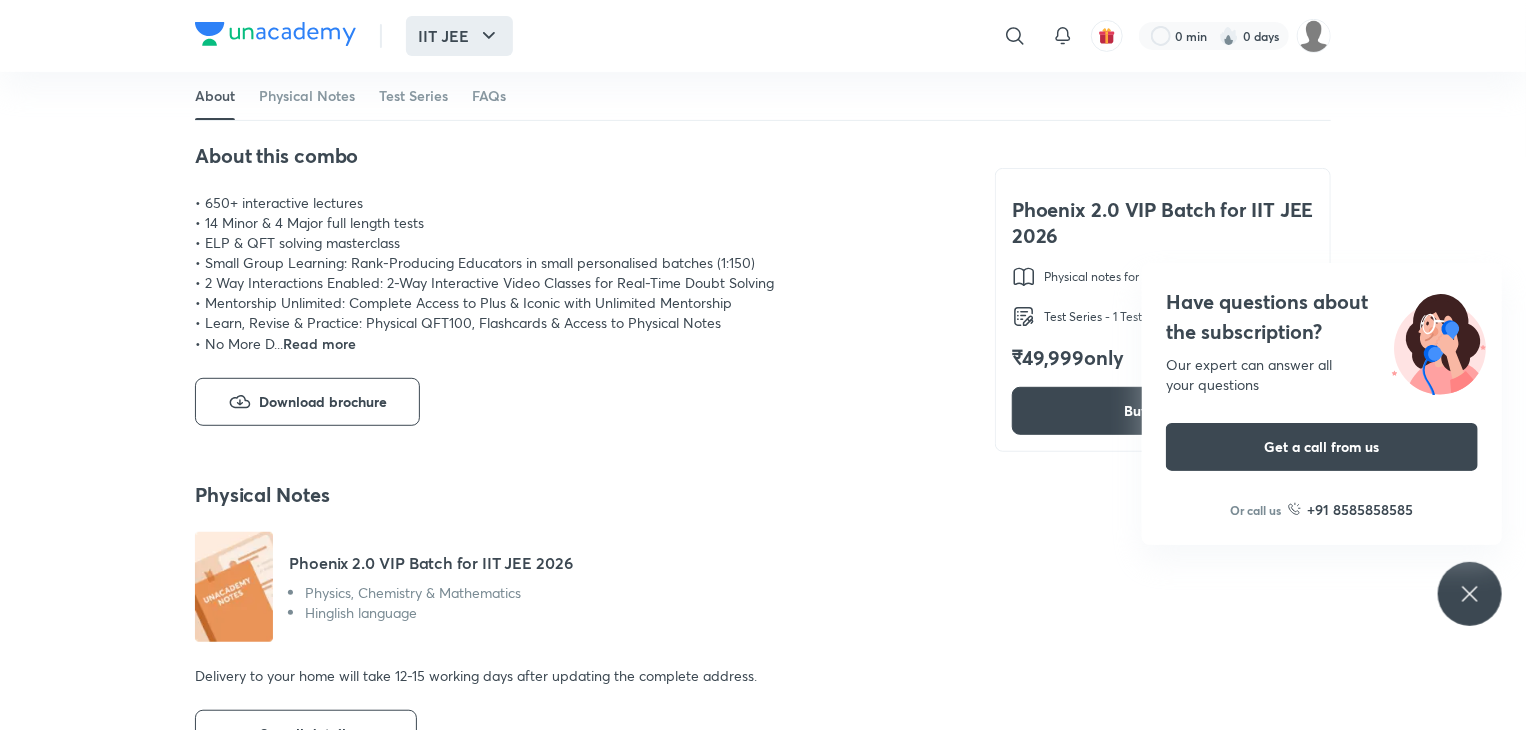 click on "IIT JEE" at bounding box center (459, 36) 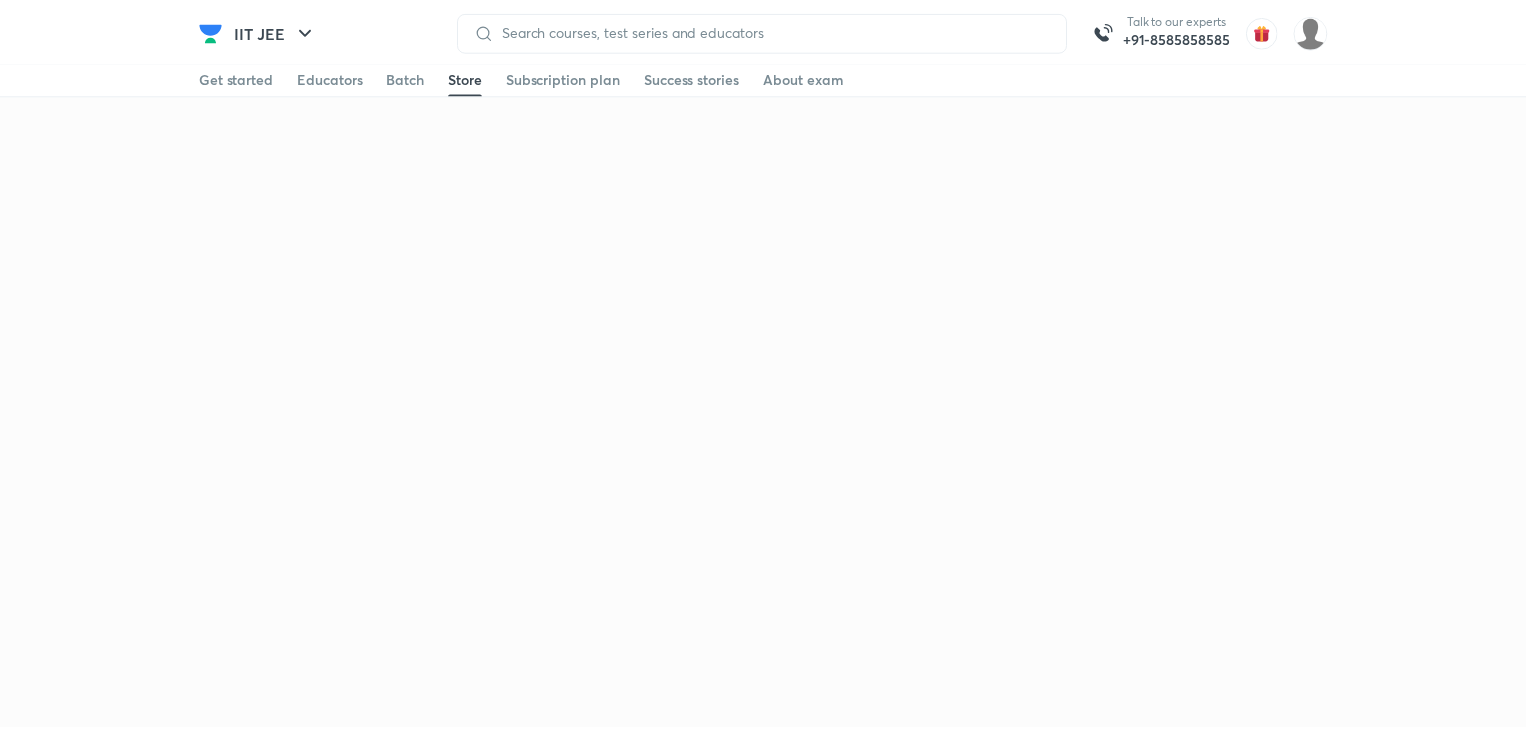 scroll, scrollTop: 0, scrollLeft: 0, axis: both 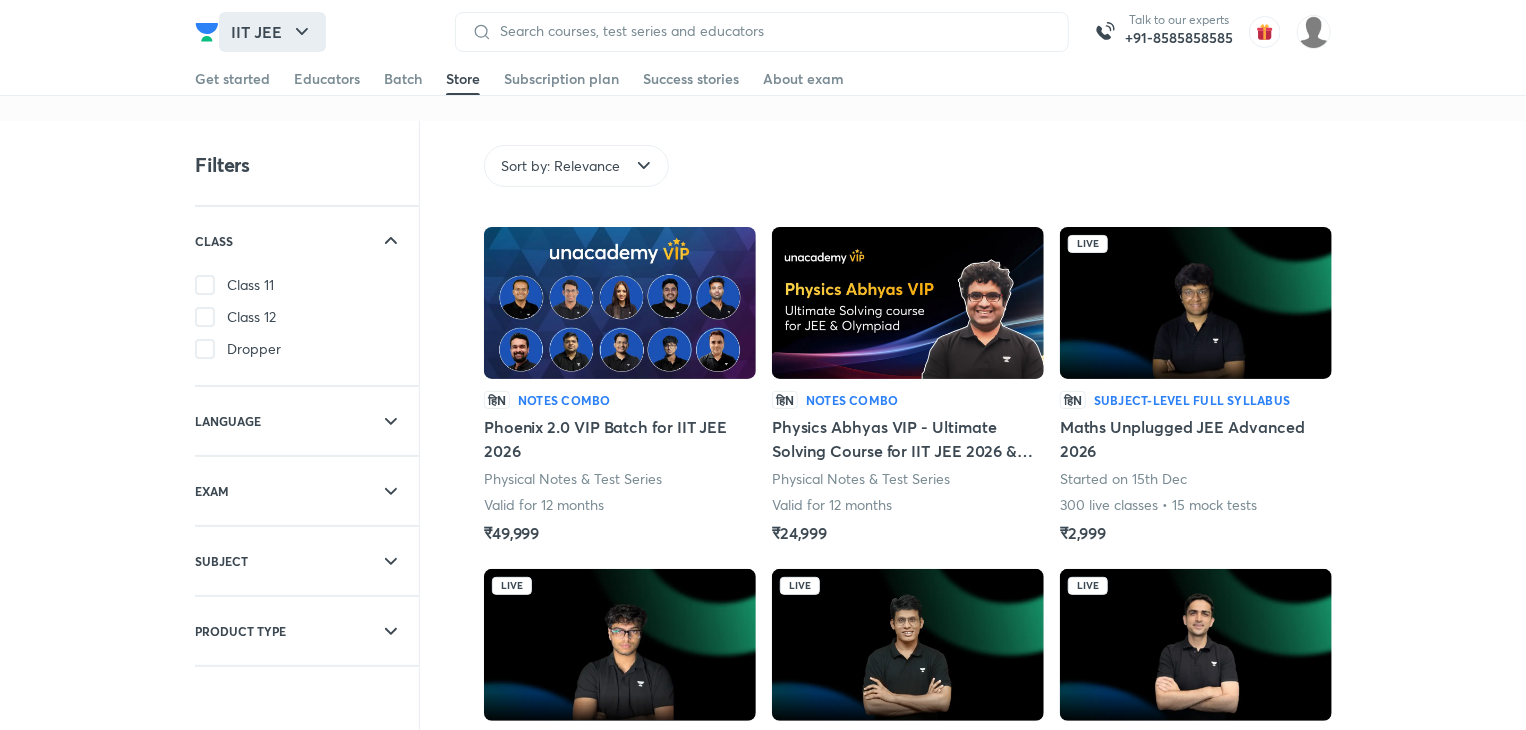 click on "IIT JEE" at bounding box center [272, 32] 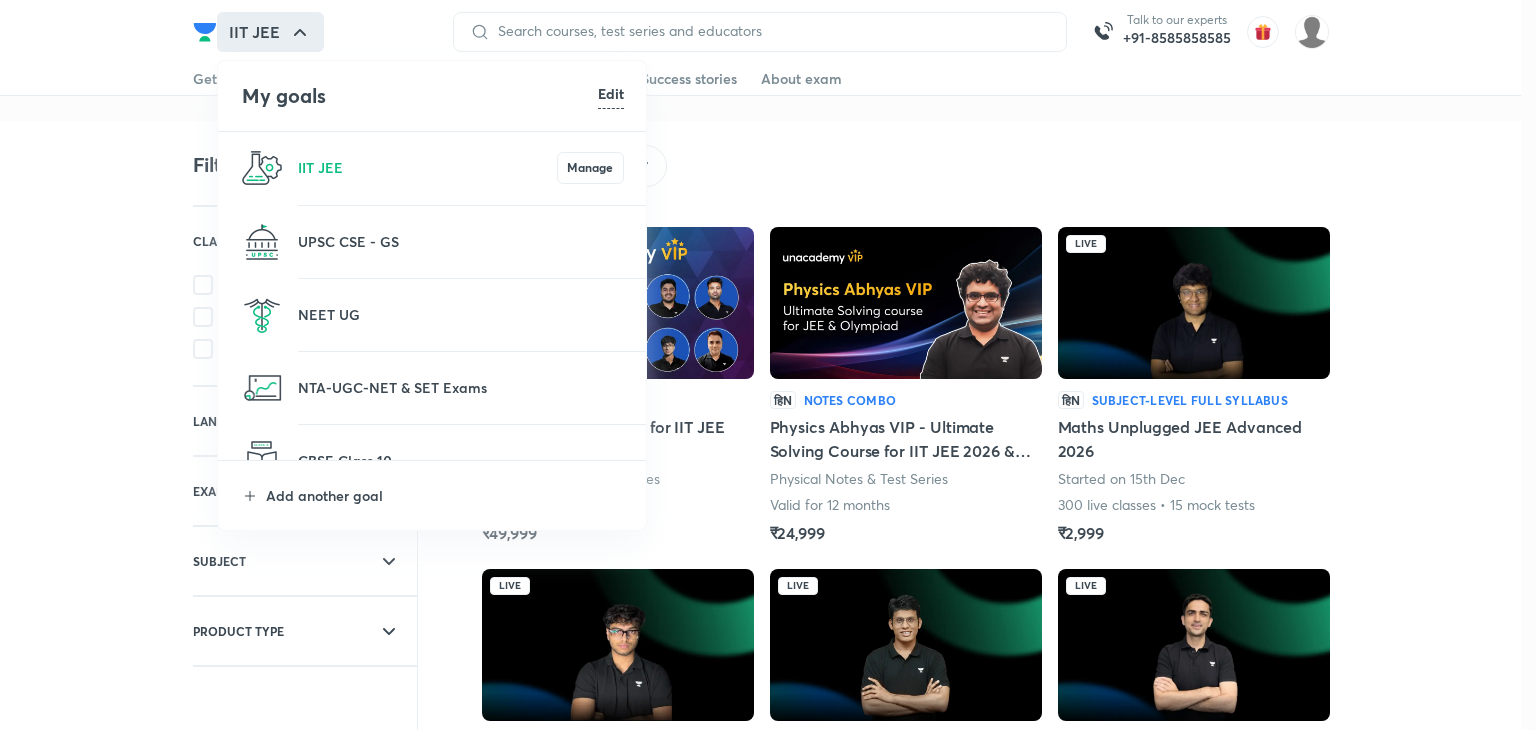 click on "NEET UG" at bounding box center [433, 315] 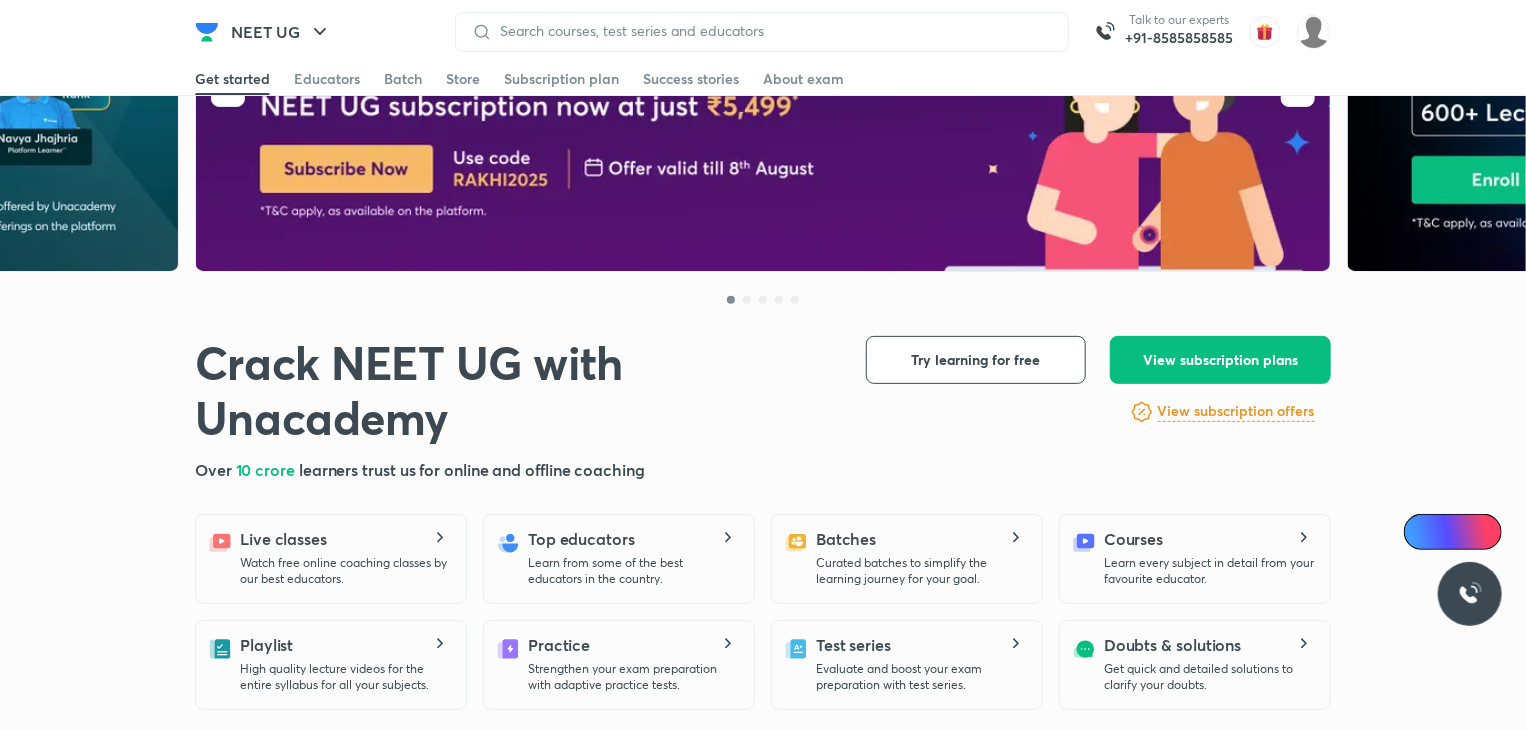 scroll, scrollTop: 191, scrollLeft: 0, axis: vertical 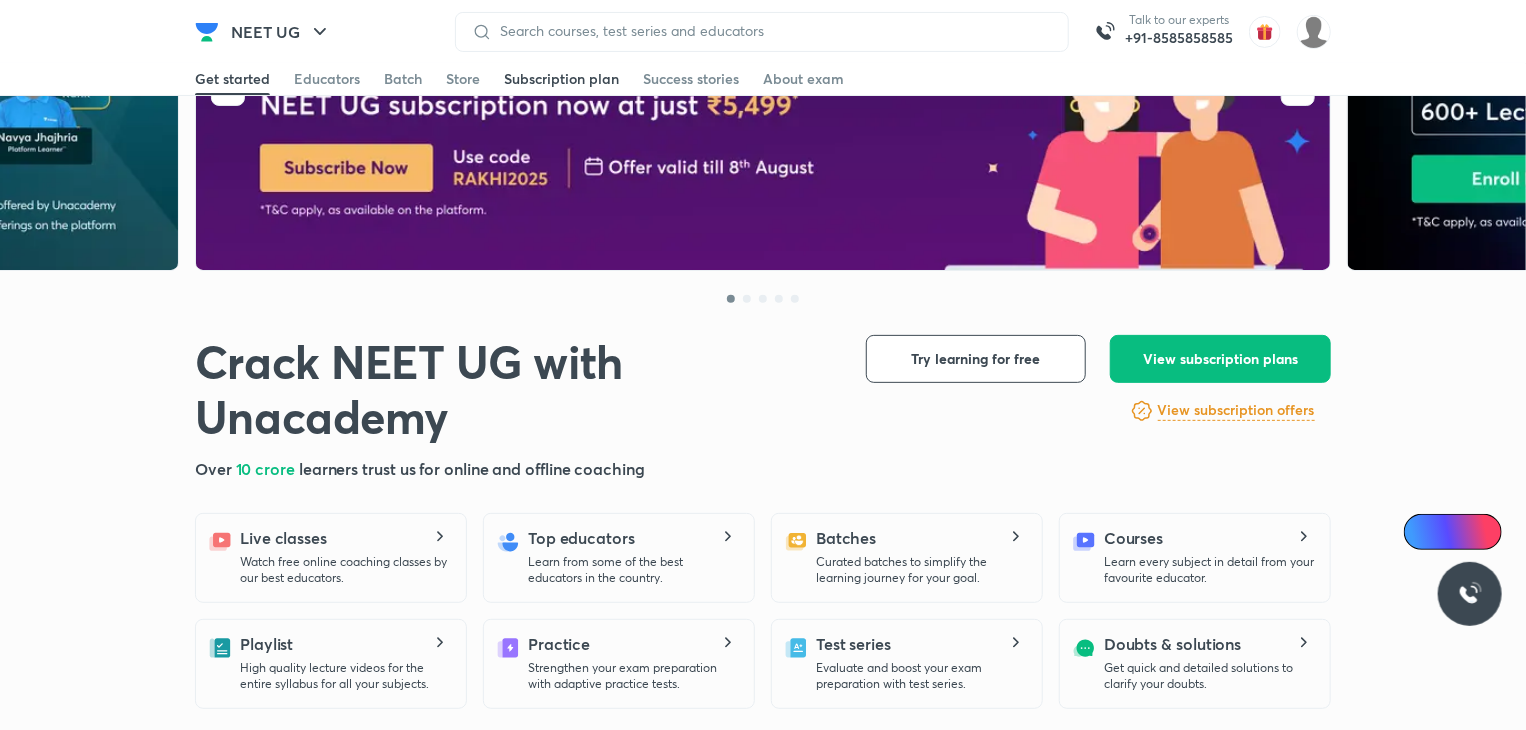 click on "Subscription plan" at bounding box center (561, 79) 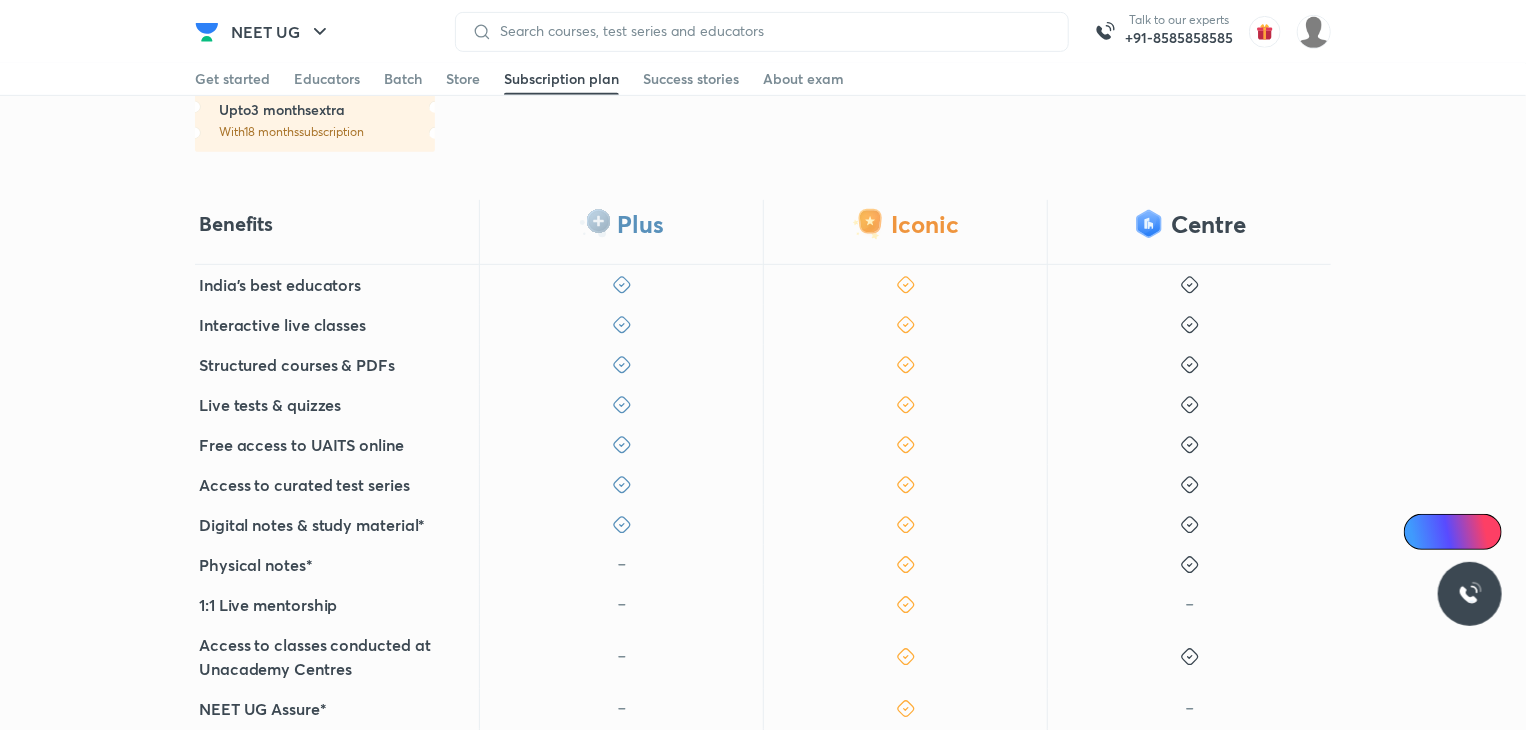 scroll, scrollTop: 435, scrollLeft: 0, axis: vertical 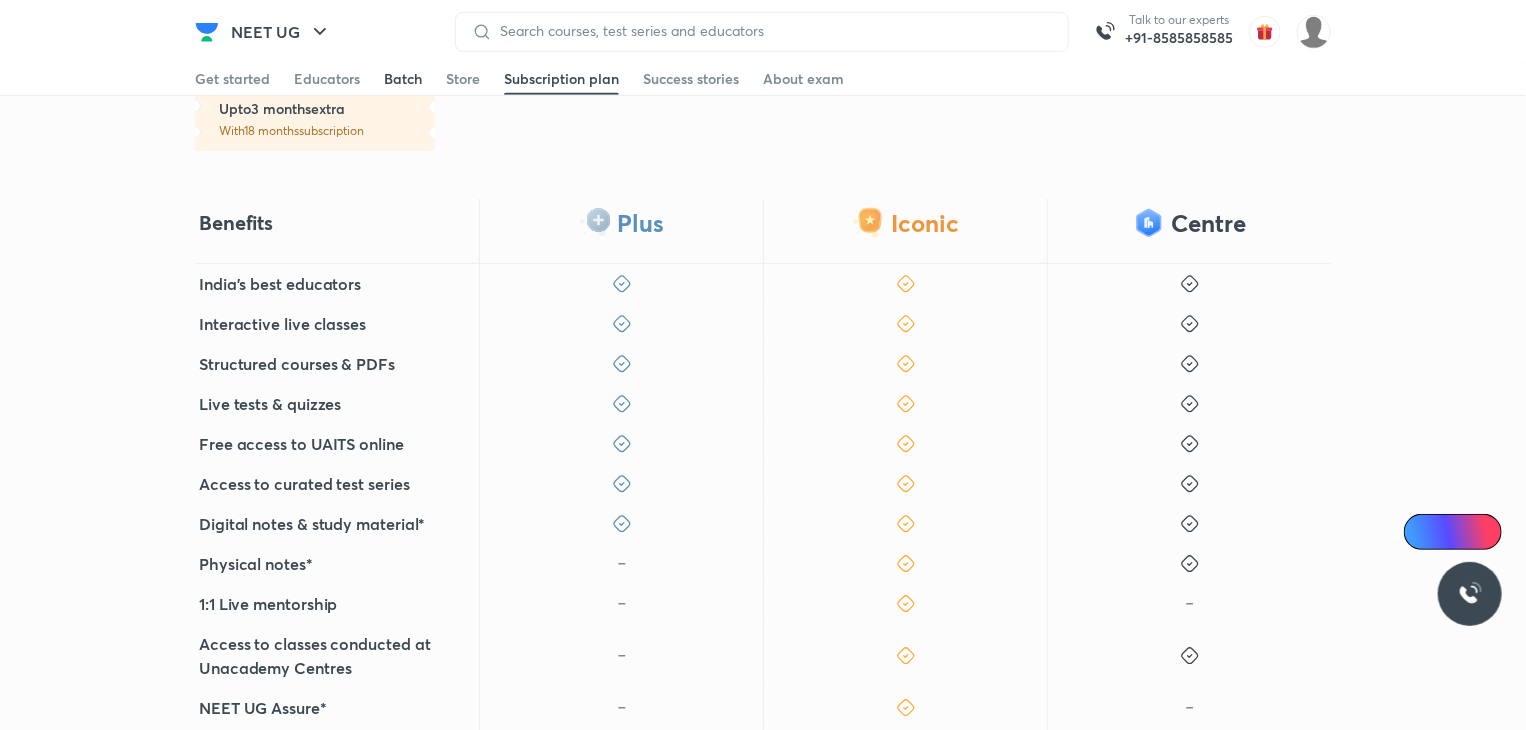 click on "Batch" at bounding box center [403, 79] 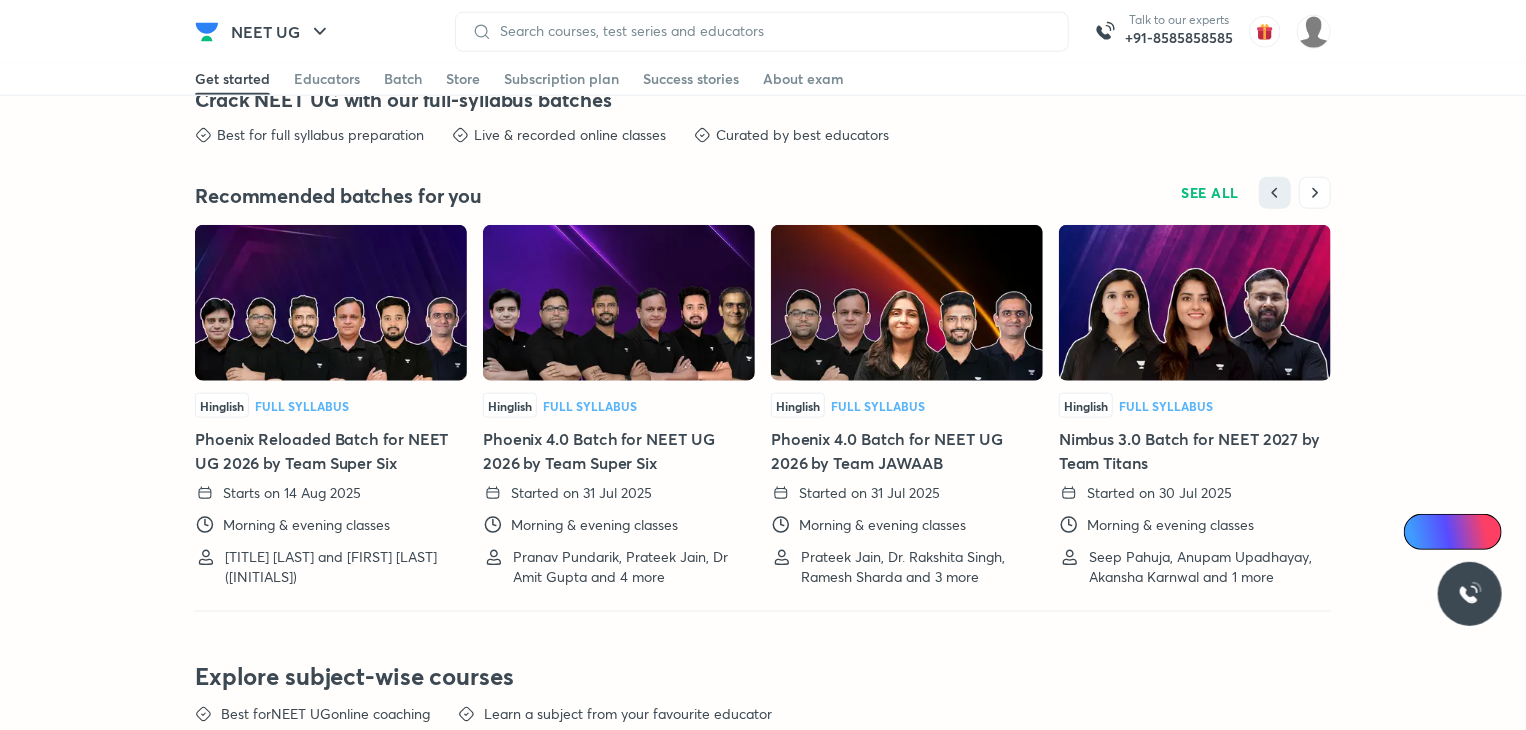 scroll, scrollTop: 4917, scrollLeft: 0, axis: vertical 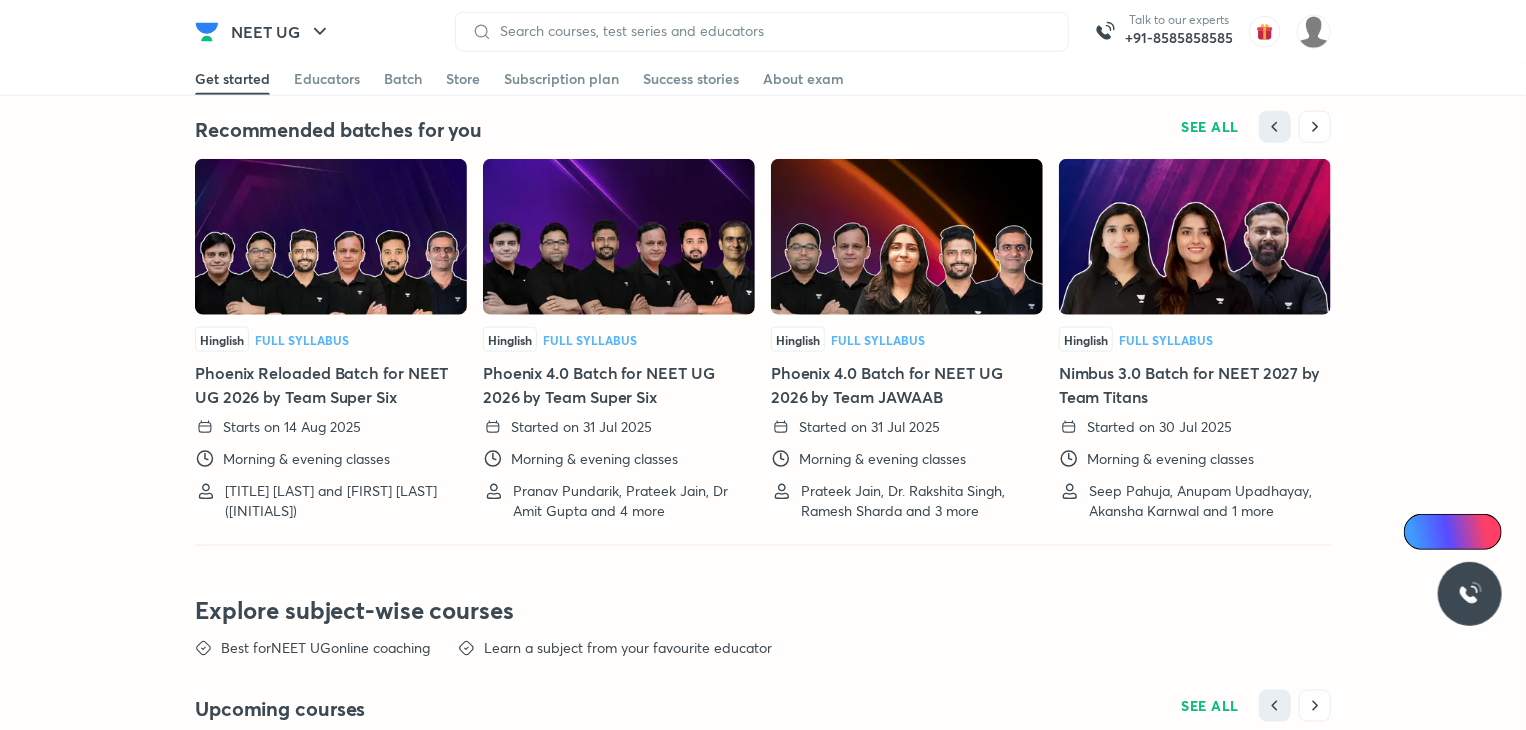 click at bounding box center (907, 237) 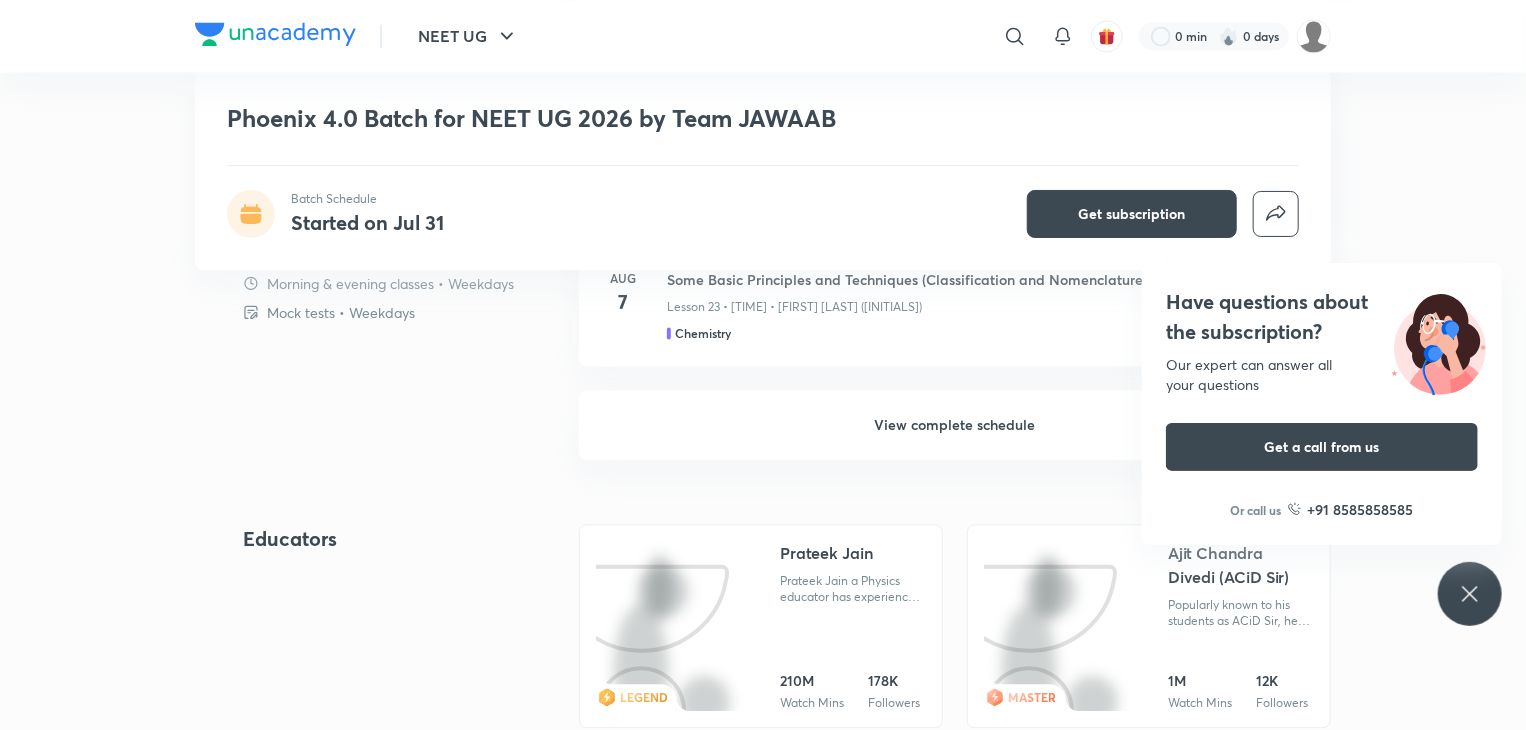 scroll, scrollTop: 1959, scrollLeft: 0, axis: vertical 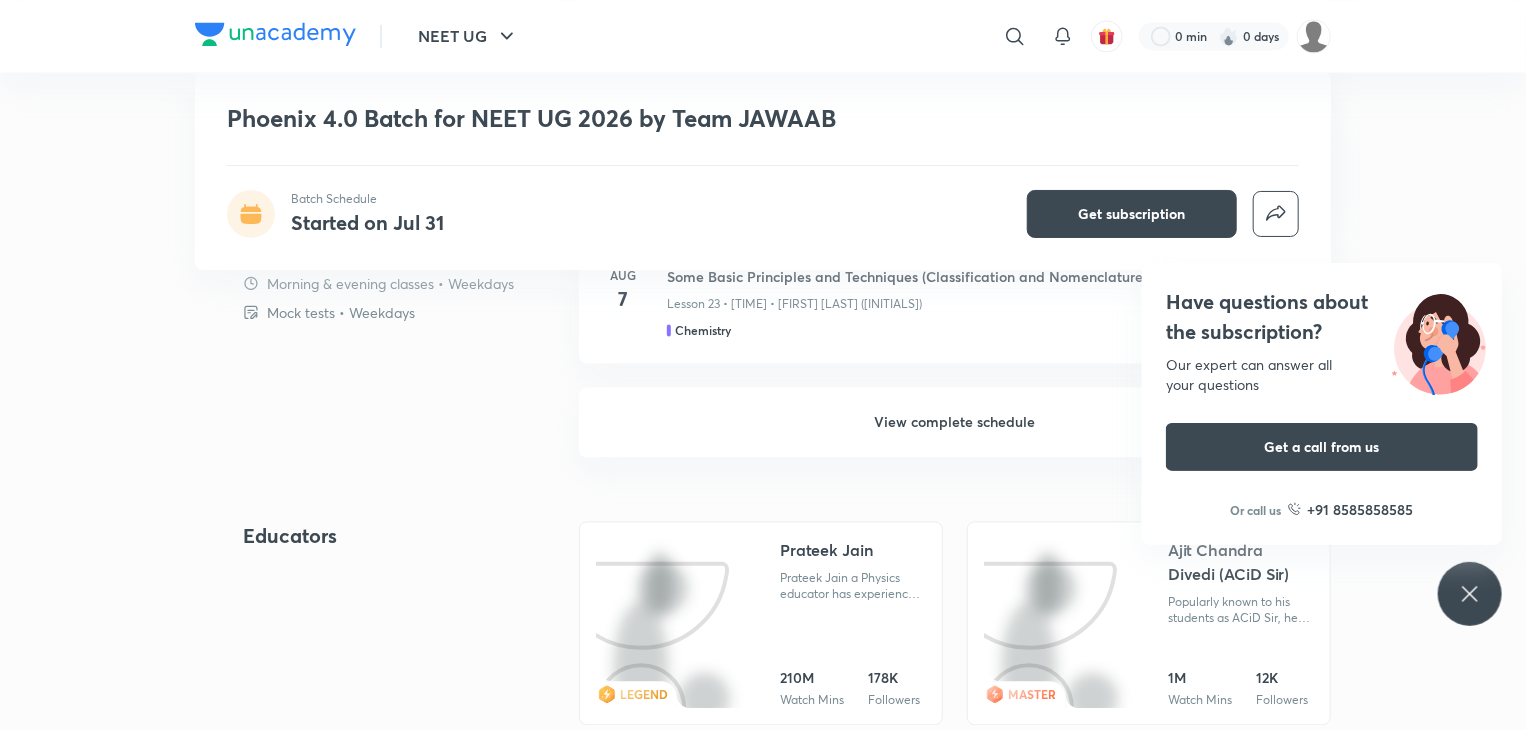click on "Have questions about the subscription? Our expert can answer all your questions Get a call from us Or call us +91 8585858585" at bounding box center (1470, 594) 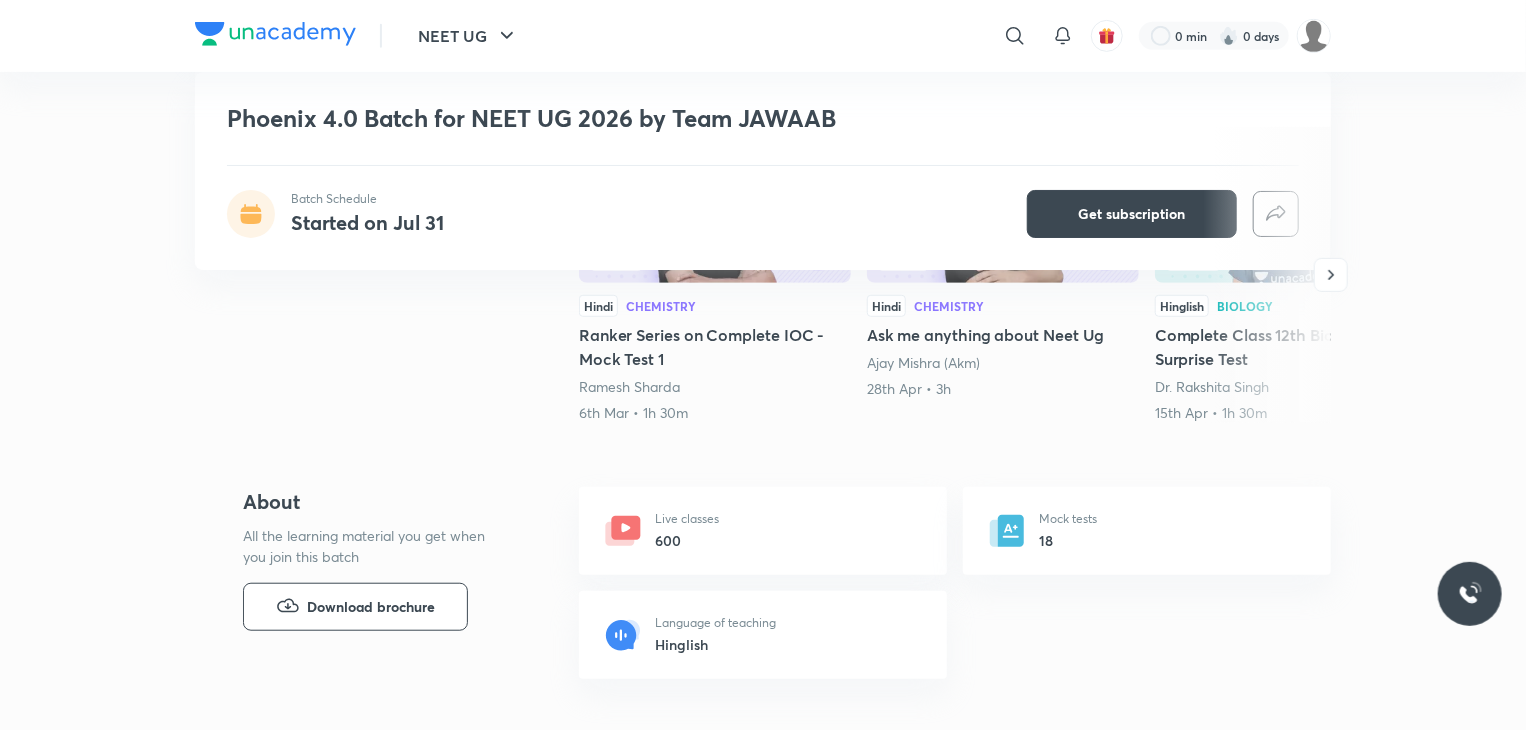 scroll, scrollTop: 495, scrollLeft: 0, axis: vertical 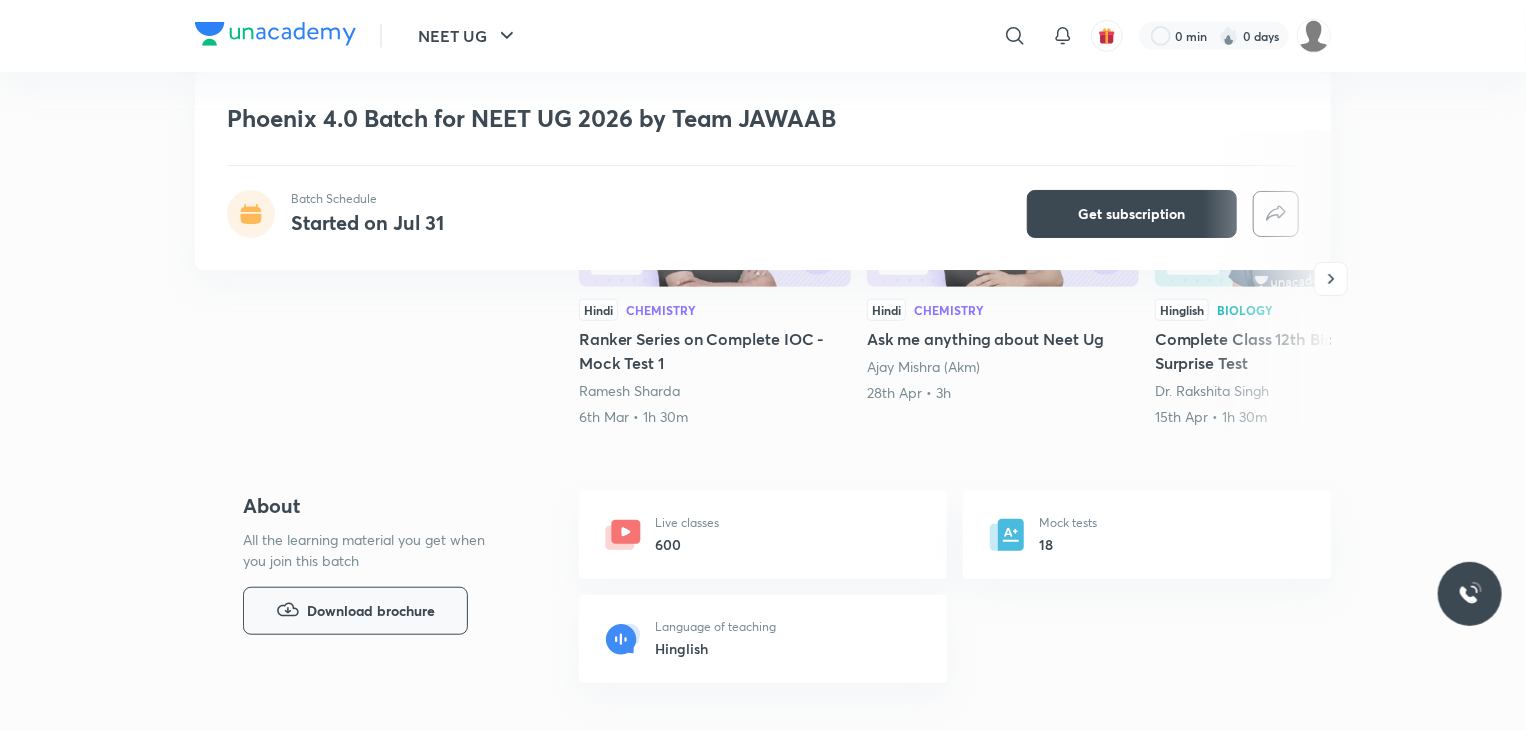 click on "Download brochure" at bounding box center [371, 611] 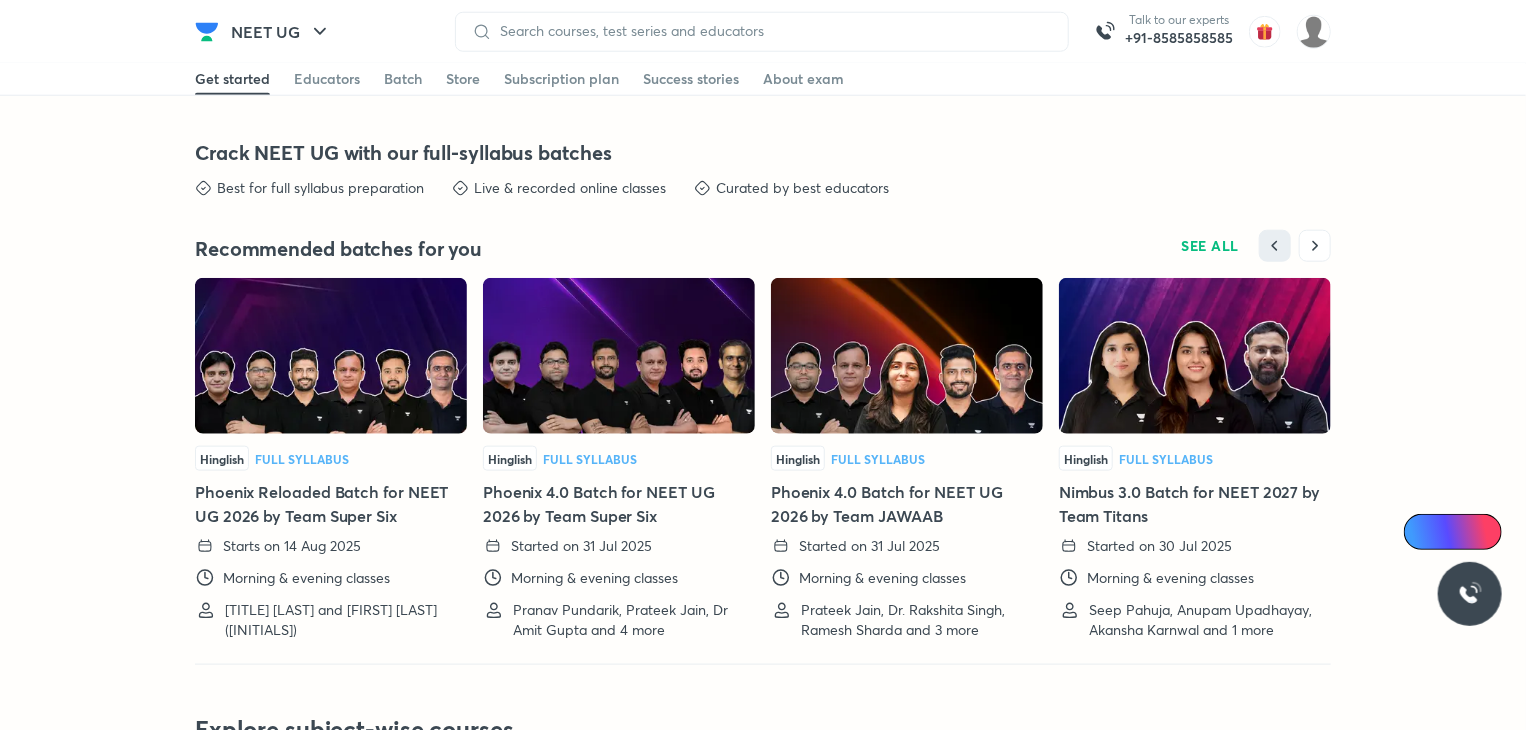 scroll, scrollTop: 4852, scrollLeft: 0, axis: vertical 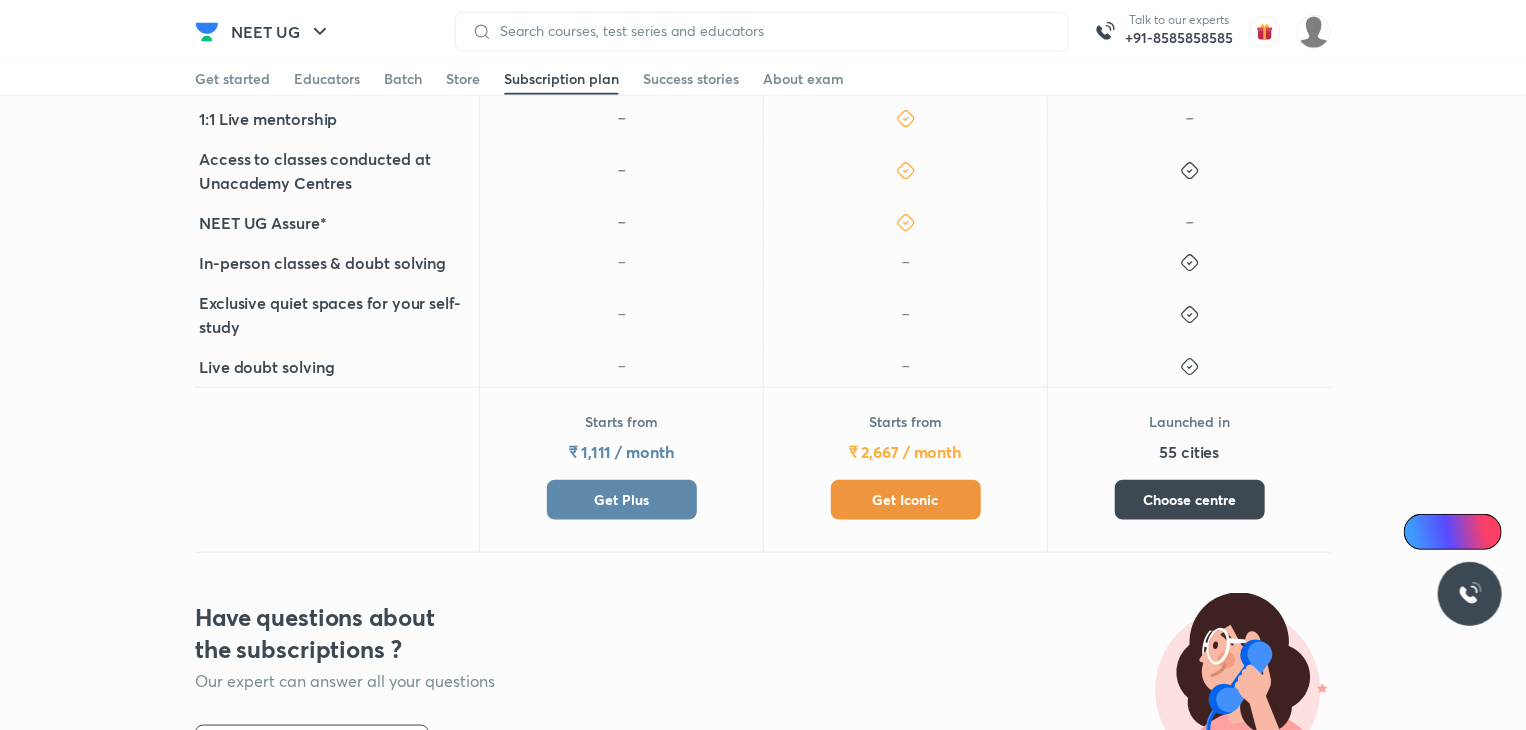 click at bounding box center (621, 315) 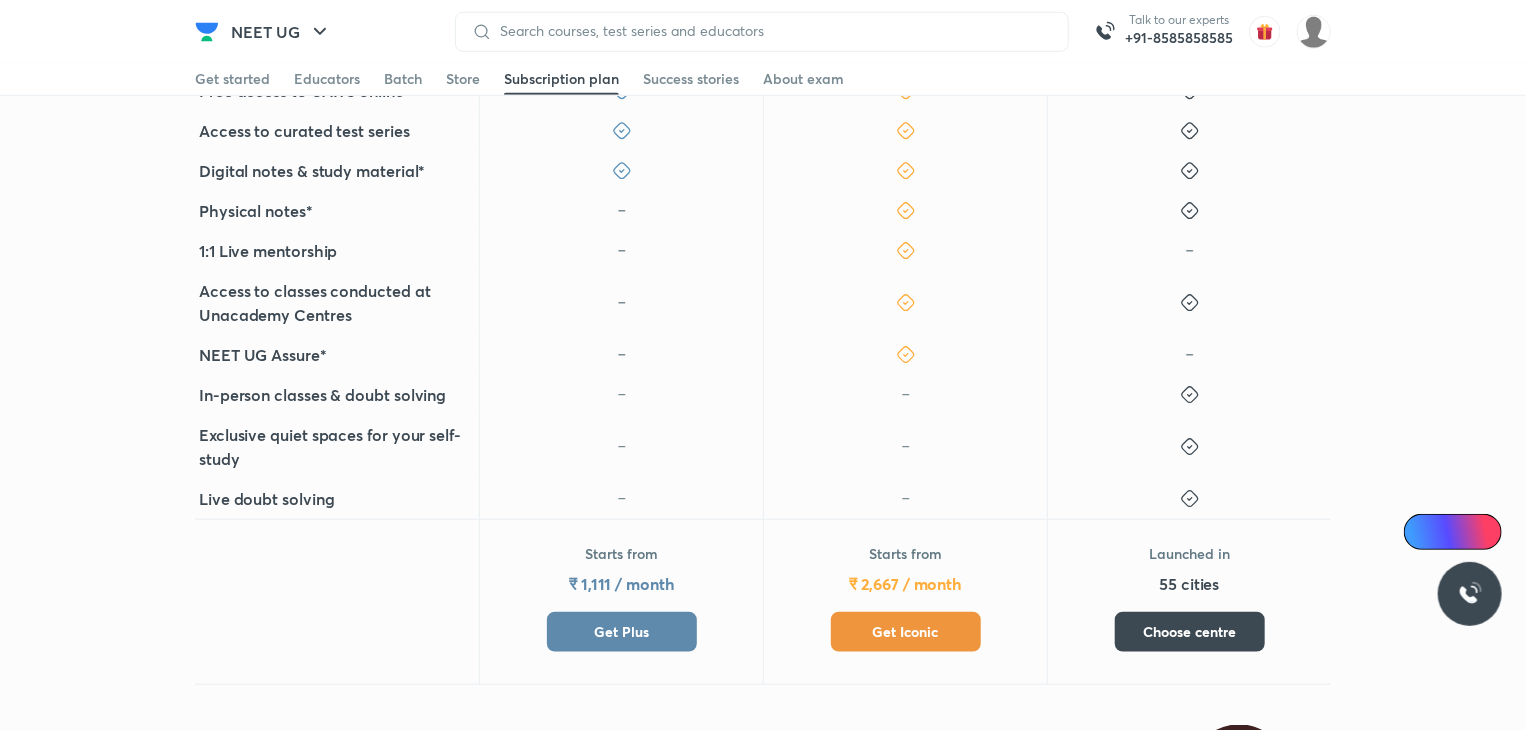 scroll, scrollTop: 792, scrollLeft: 0, axis: vertical 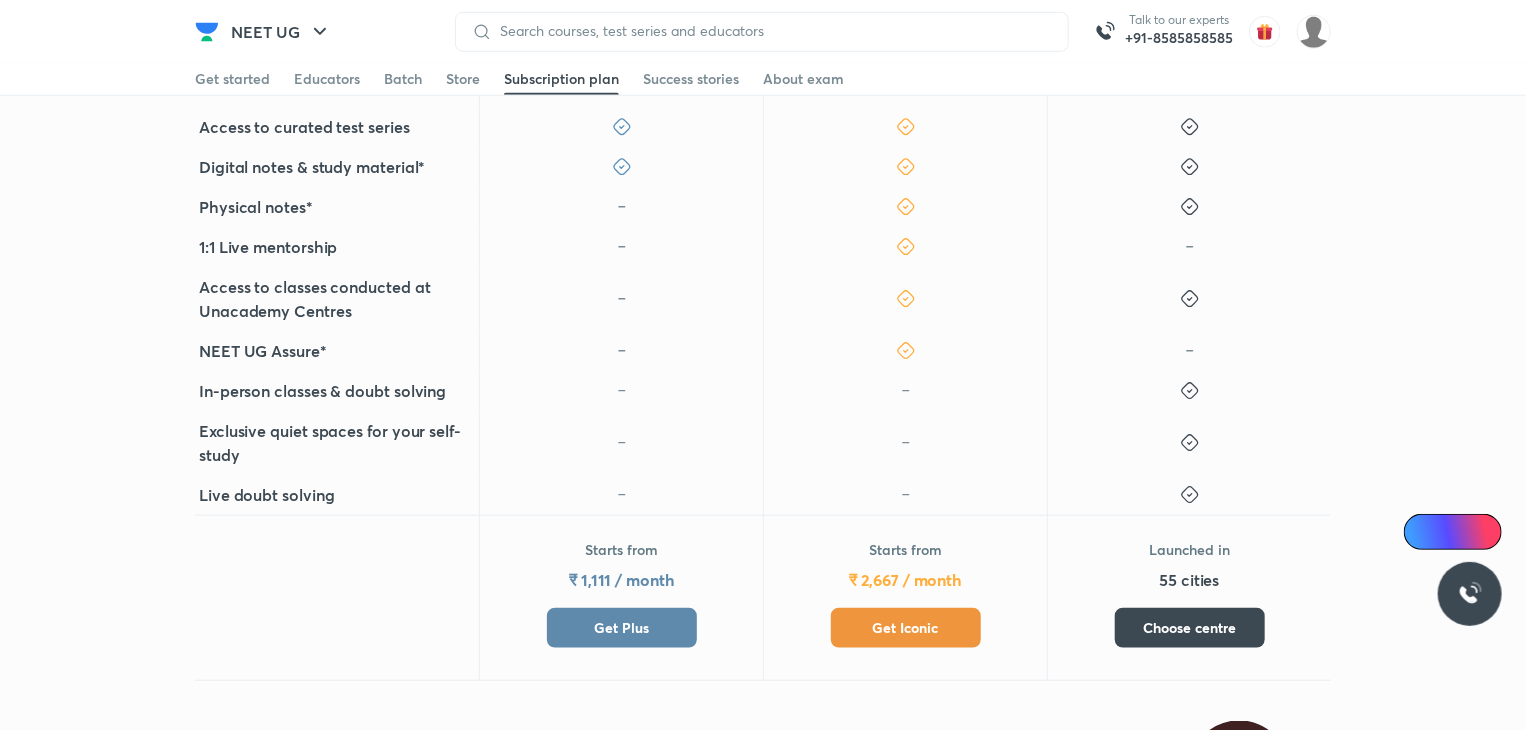 click on "Get Iconic" at bounding box center (906, 628) 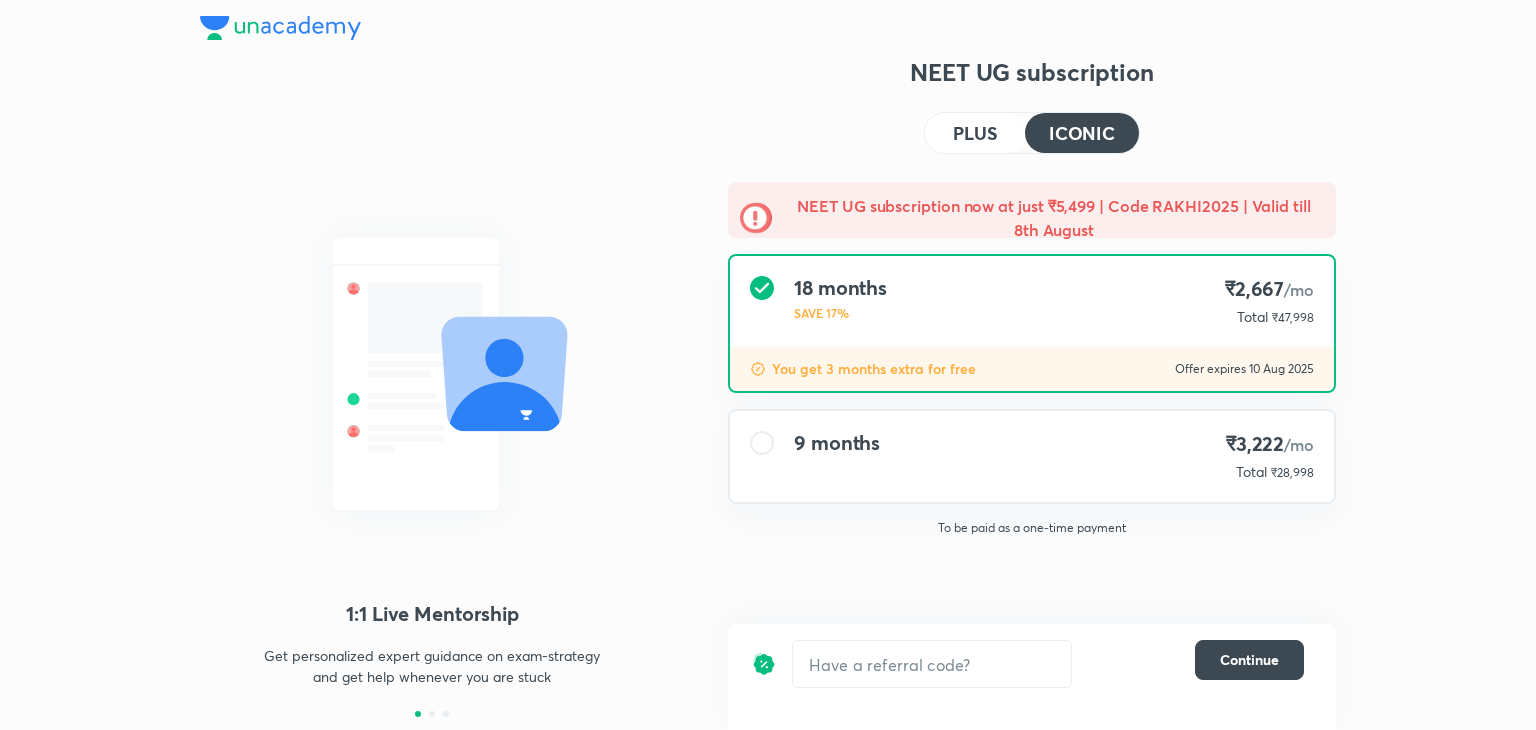 click on "9 months ₹3,222  /mo Total ₹28,998" at bounding box center (1032, 456) 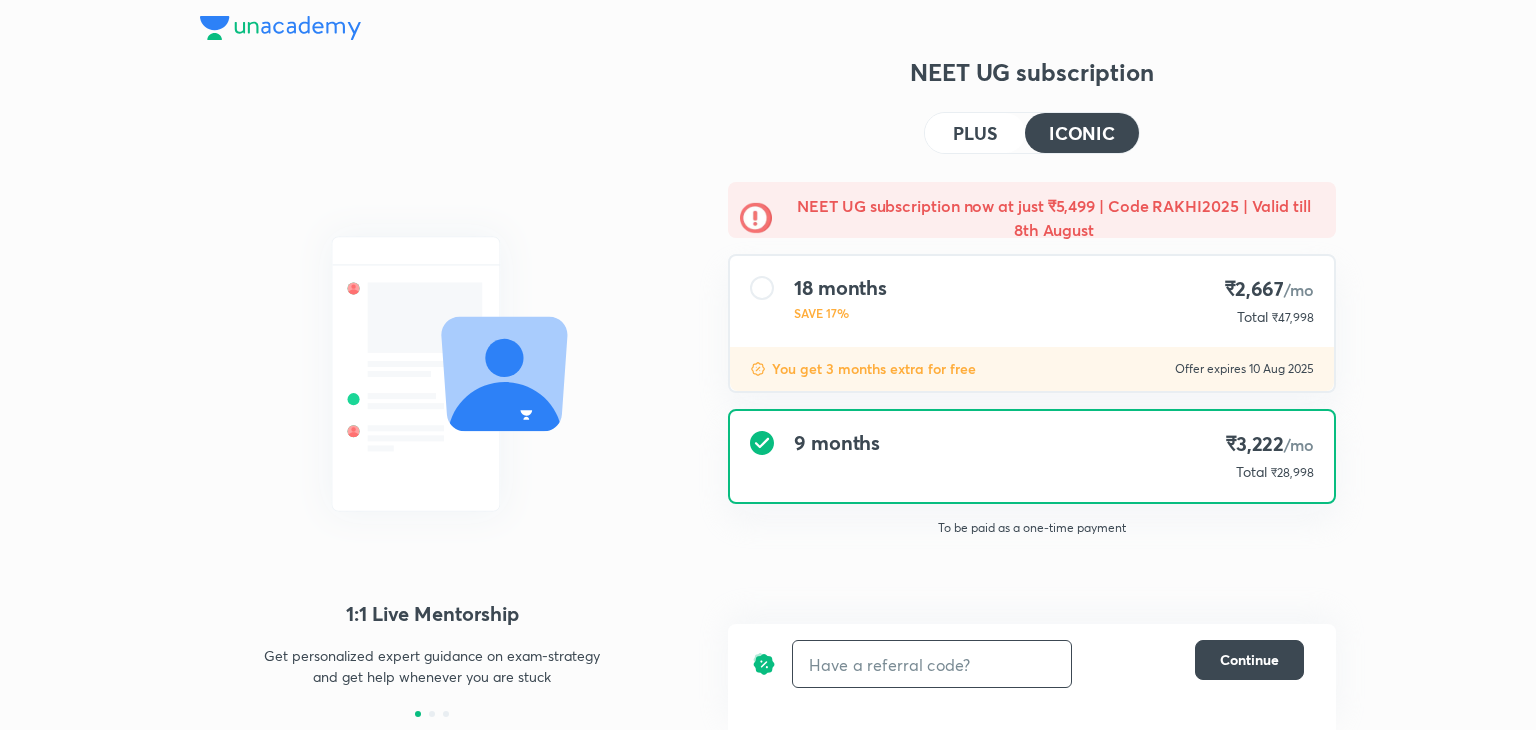 click at bounding box center [932, 664] 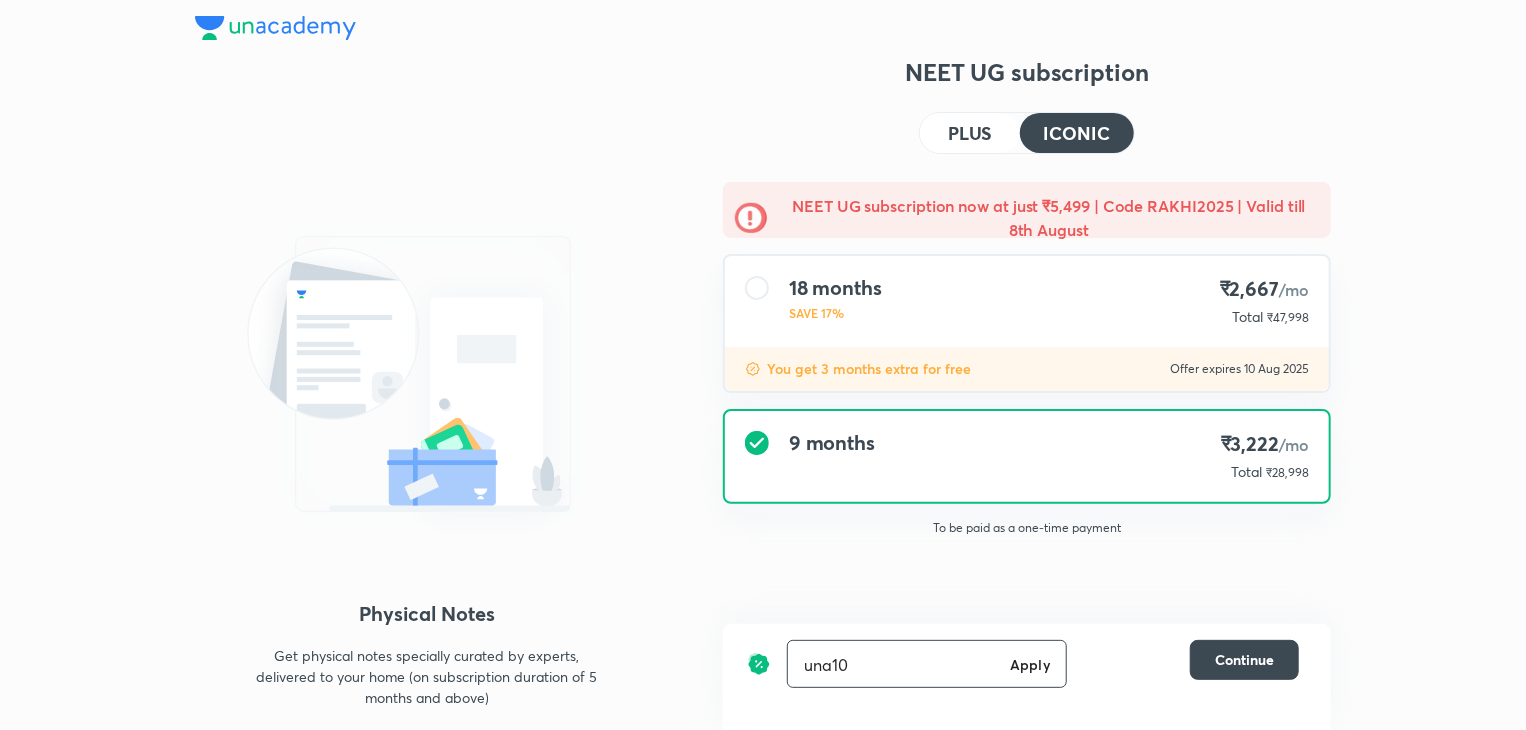 type on "una10" 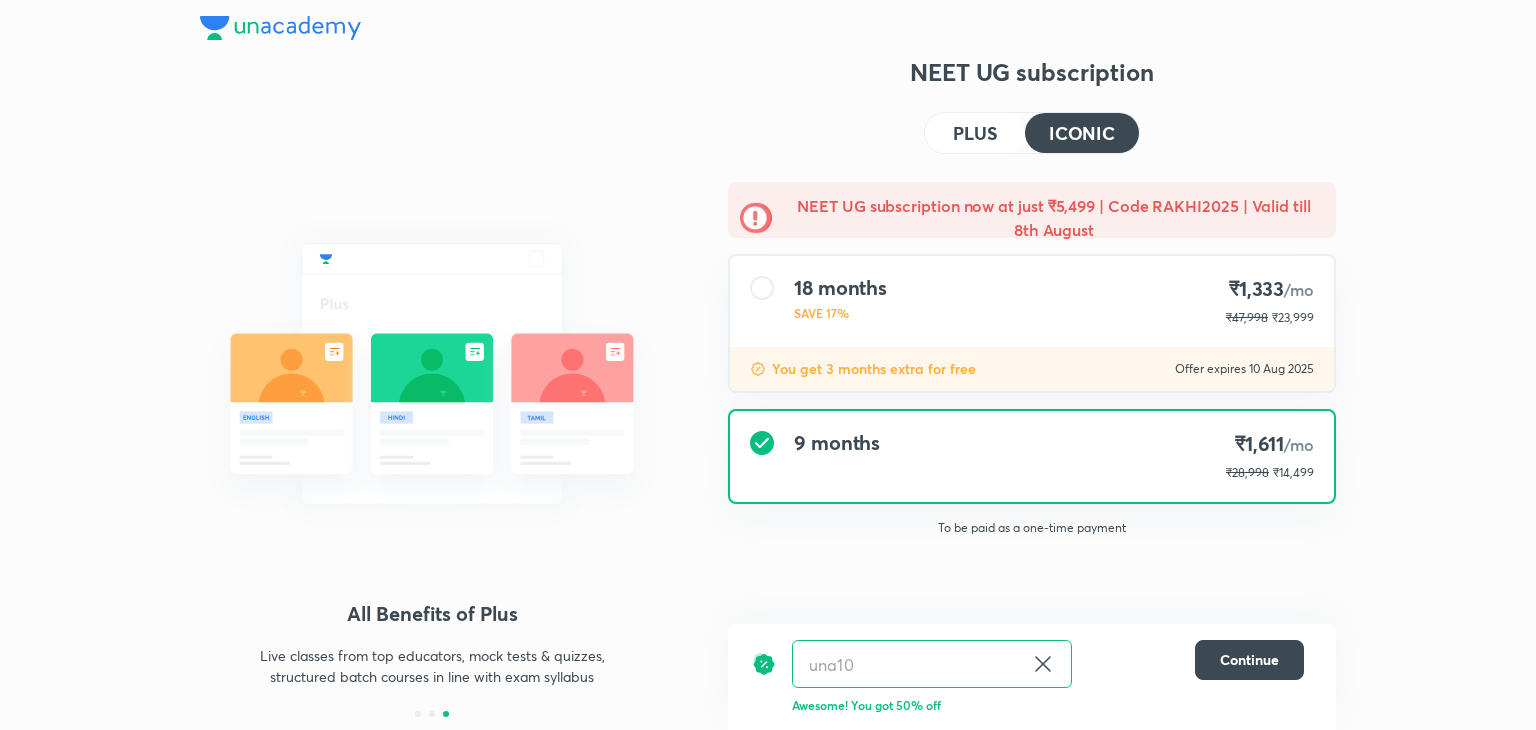 click on "PLUS" at bounding box center [975, 133] 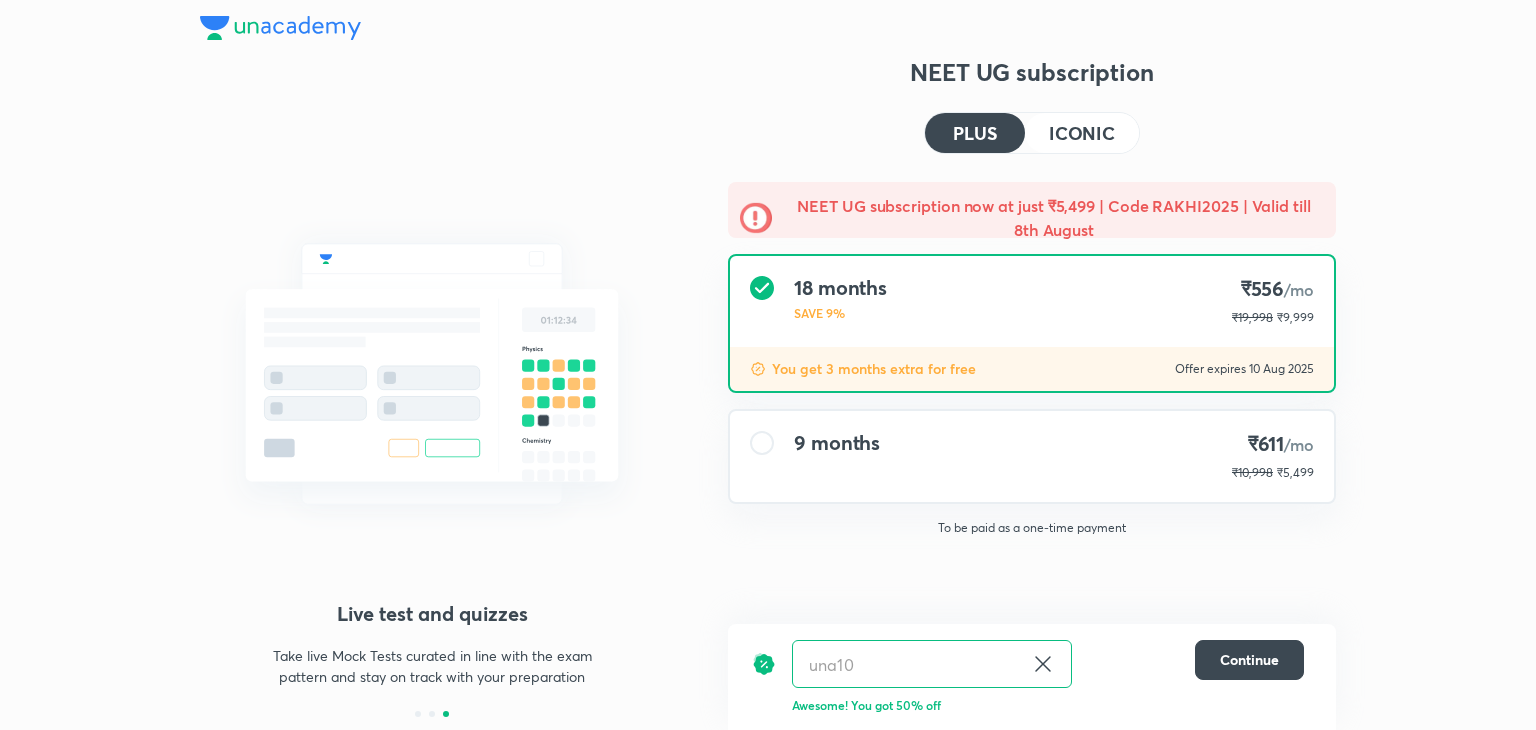click on "9 months ₹611  /mo ₹10,998 ₹5,499" at bounding box center [1032, 456] 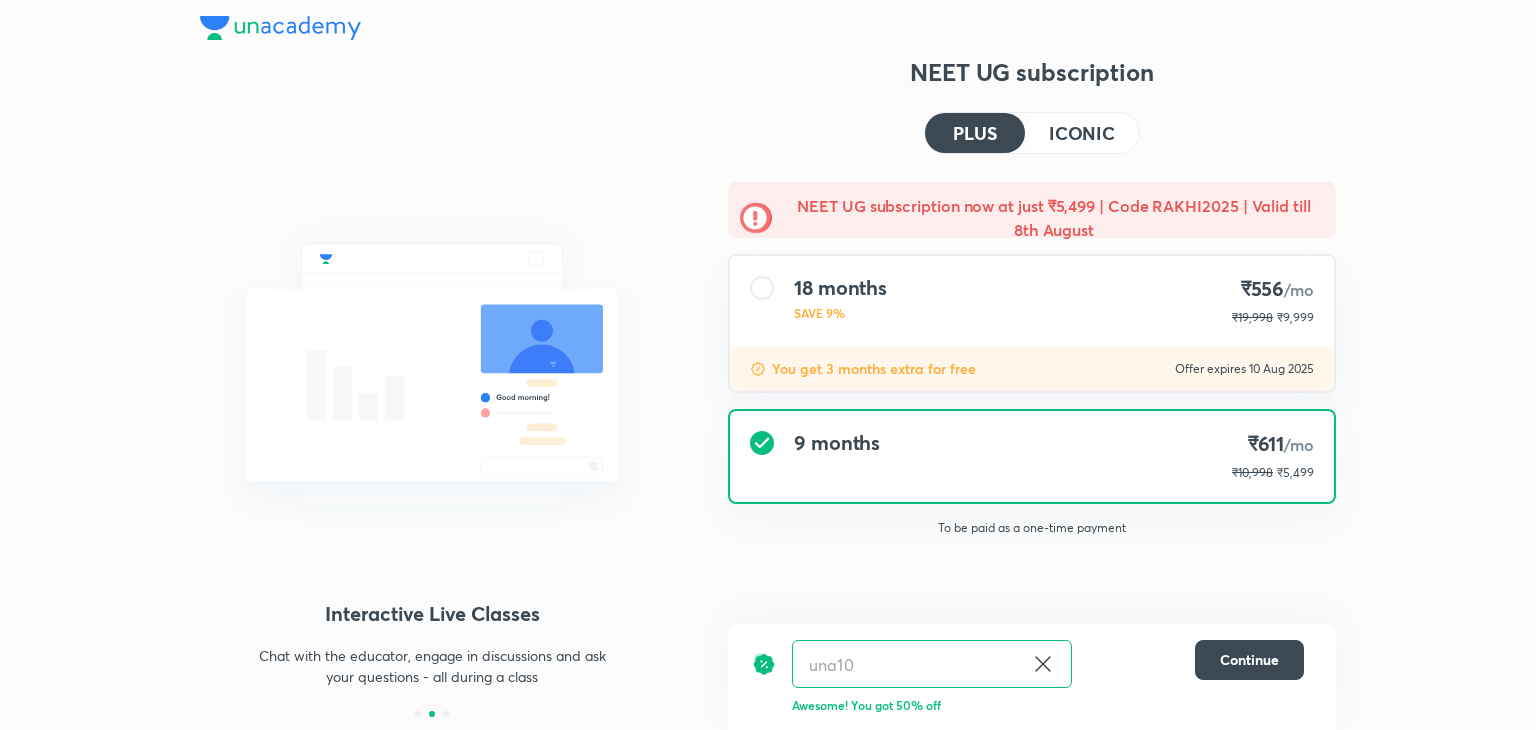 click on "ICONIC" at bounding box center [1082, 133] 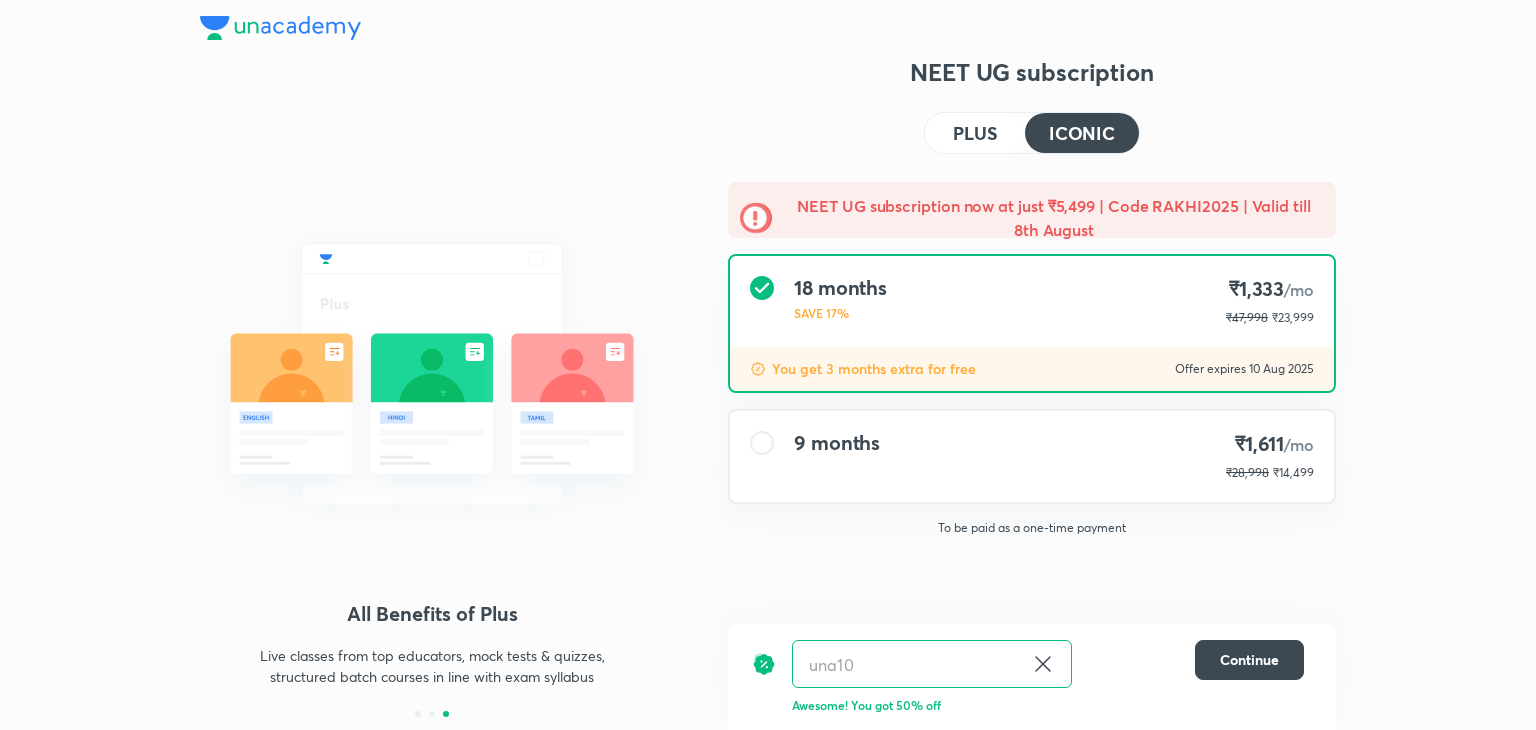 click on "PLUS" at bounding box center (975, 133) 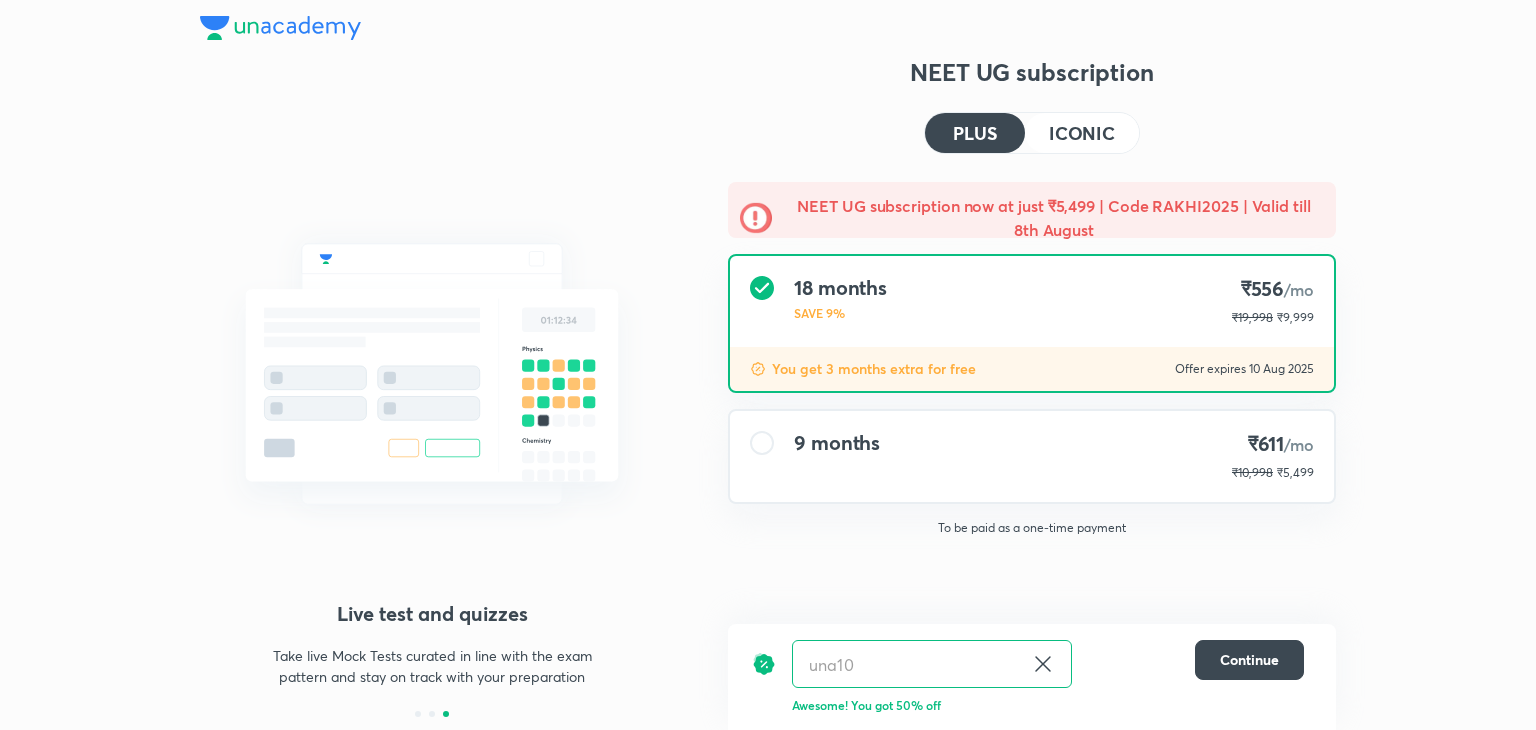 click on "9 months ₹611  /mo ₹10,998 ₹5,499" at bounding box center [1032, 456] 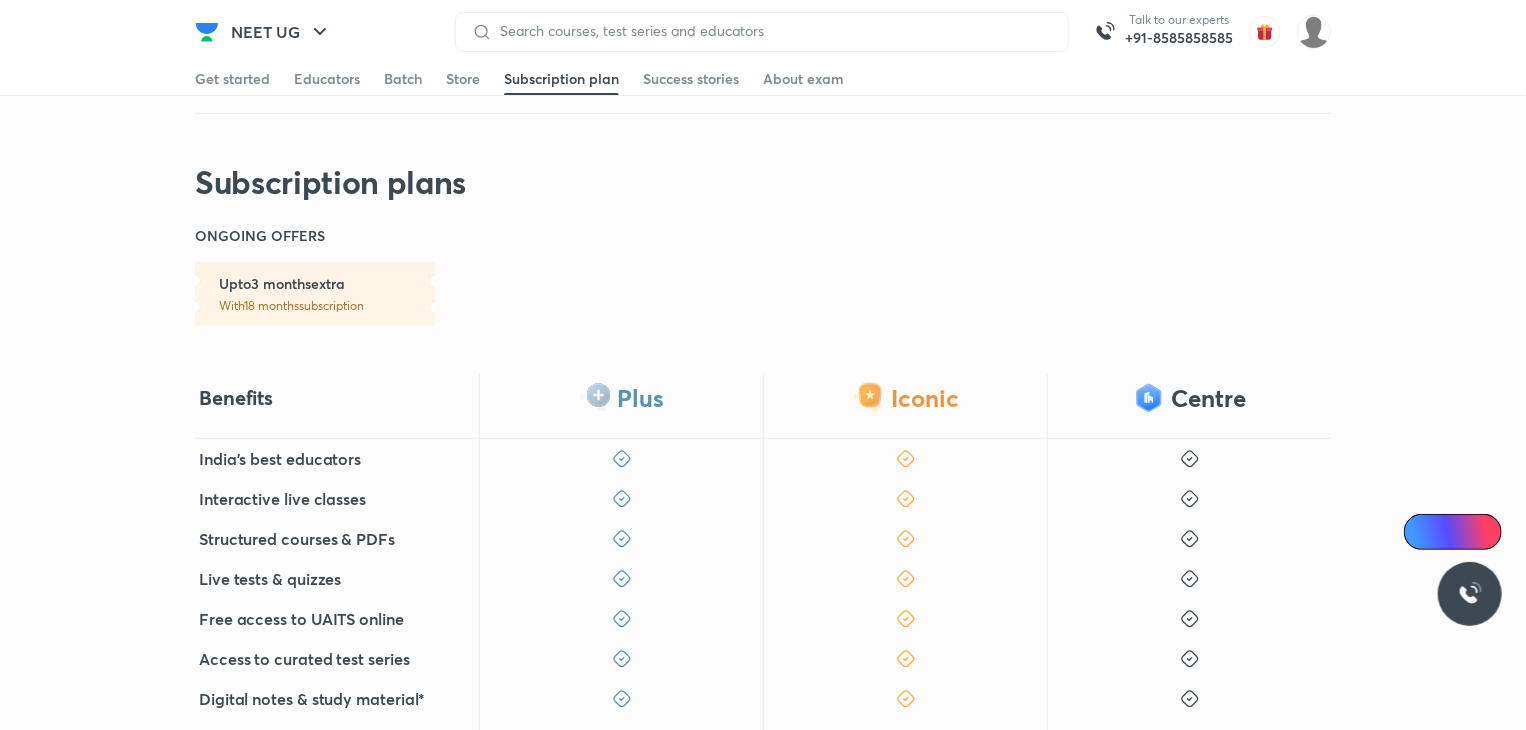 scroll, scrollTop: 284, scrollLeft: 0, axis: vertical 